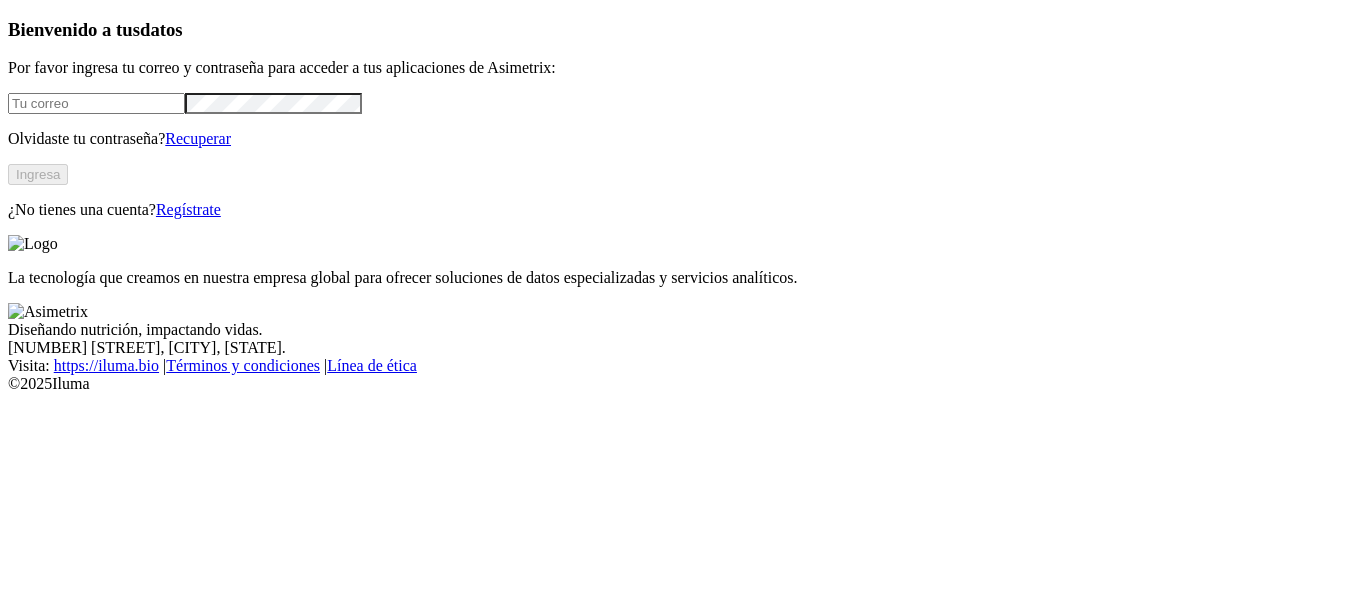 scroll, scrollTop: 0, scrollLeft: 0, axis: both 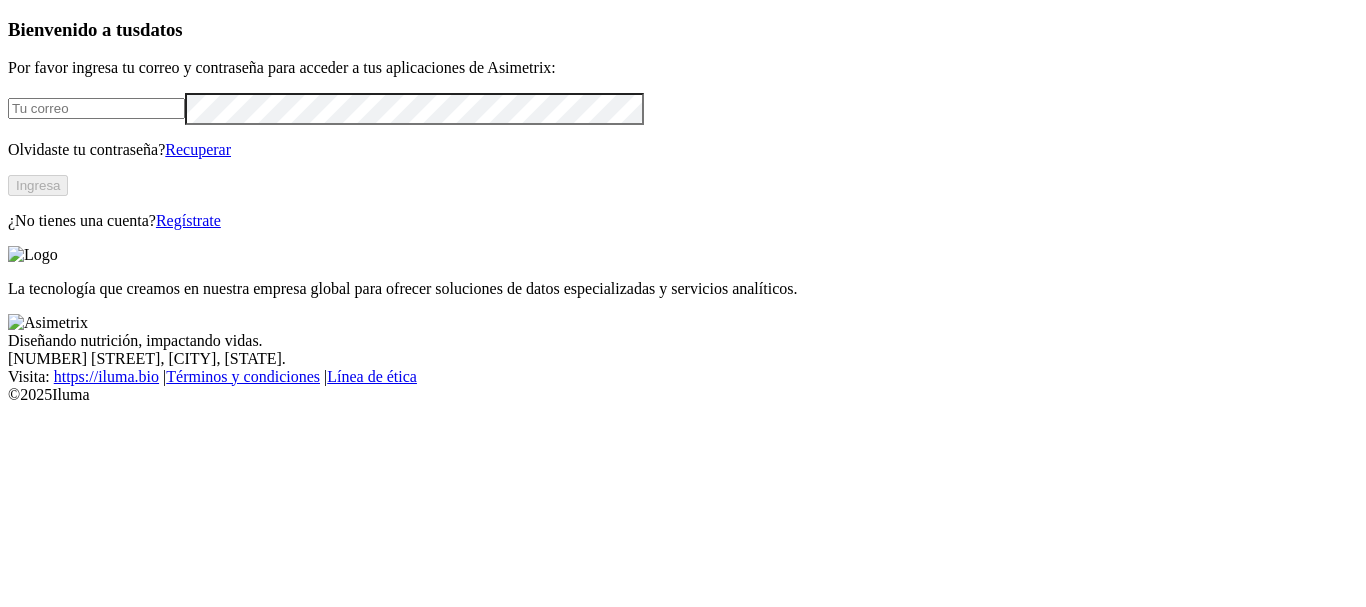 type on "[FIRST].[LAST]@[DOMAIN].co" 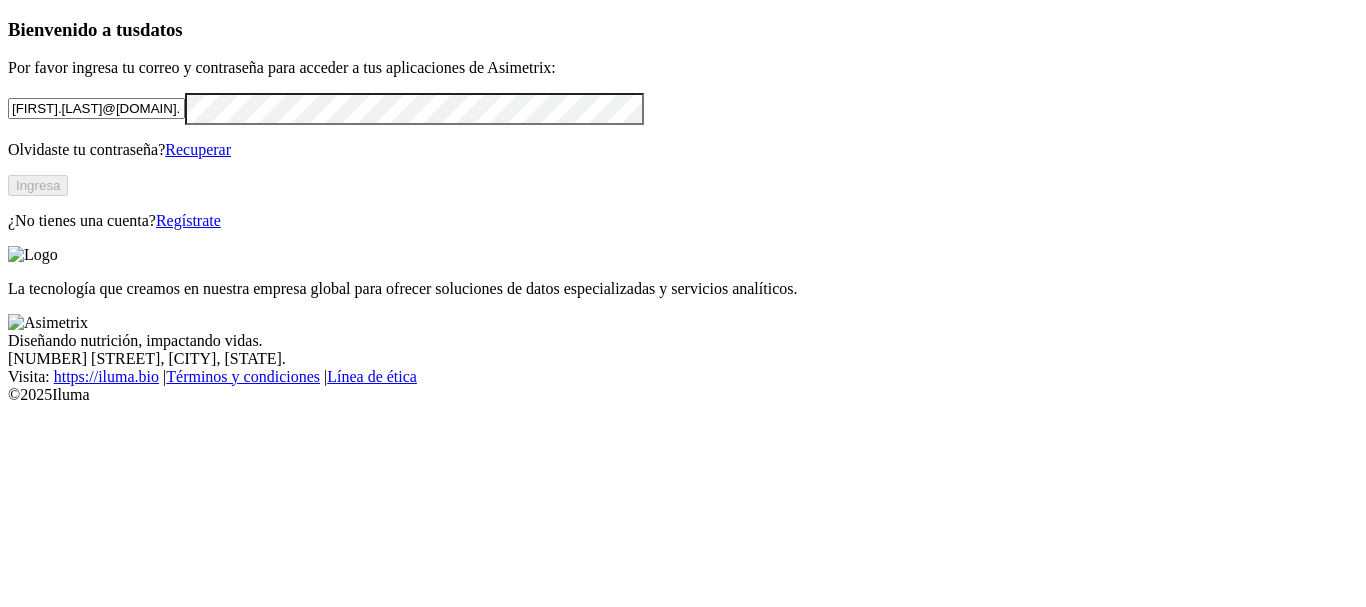 click on "Ingresa" at bounding box center [38, 185] 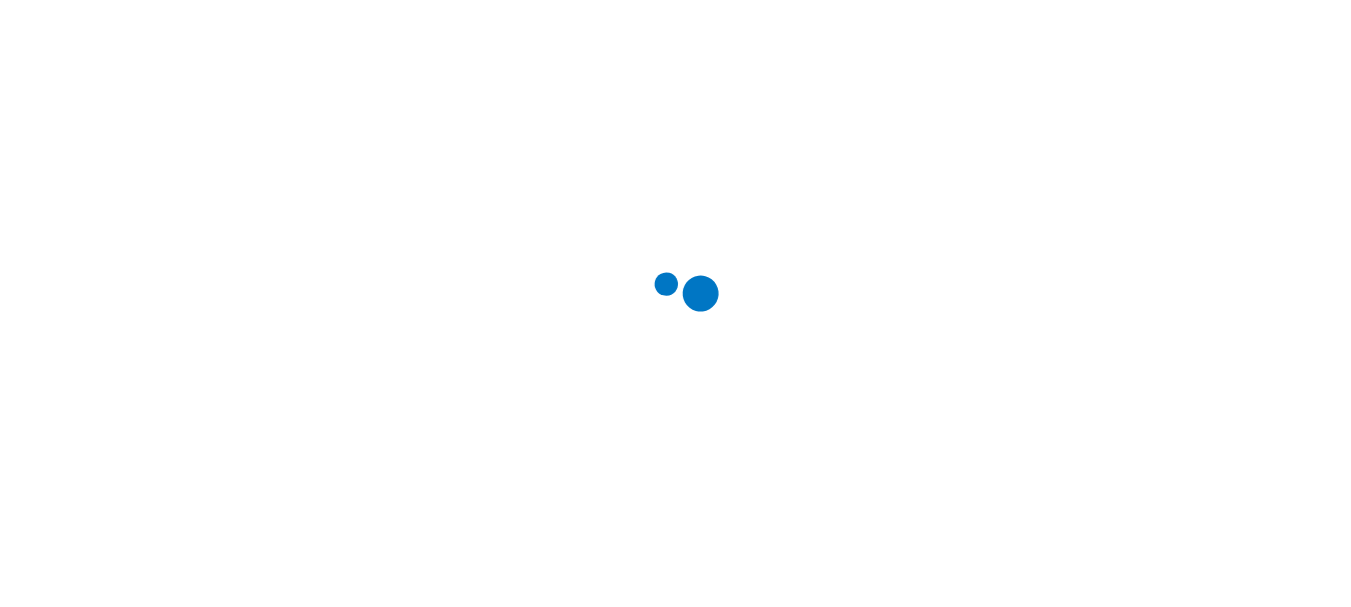 scroll, scrollTop: 0, scrollLeft: 0, axis: both 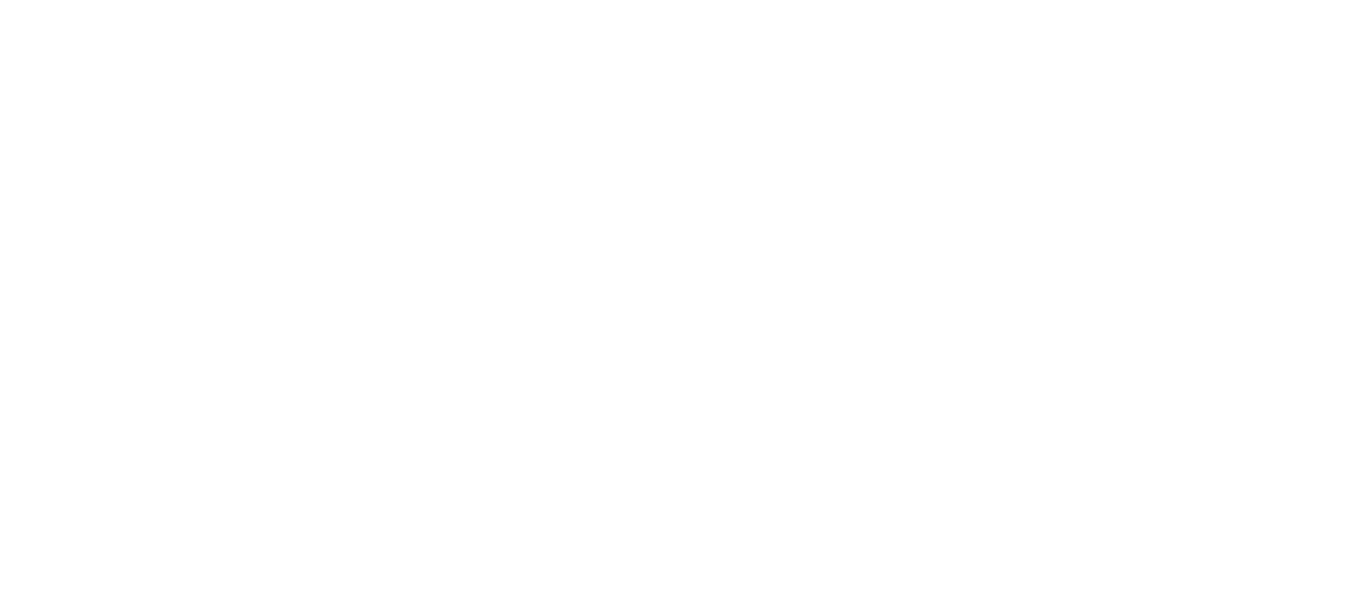 click 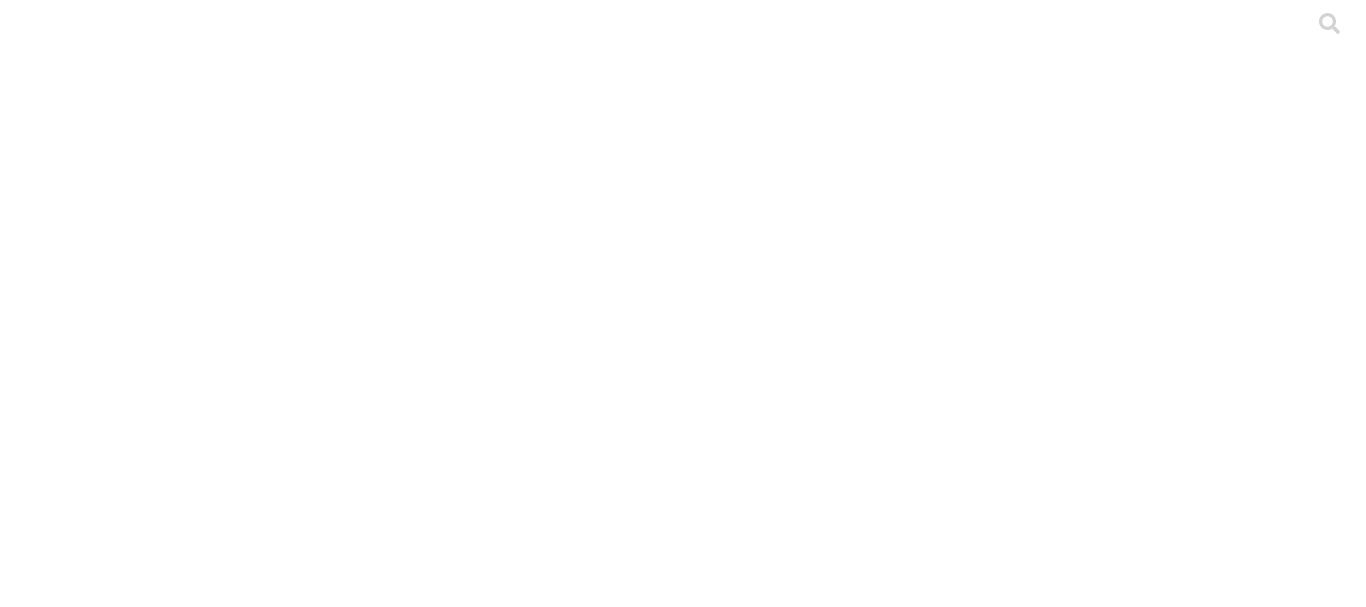 click on "ETL" at bounding box center (683, 3660) 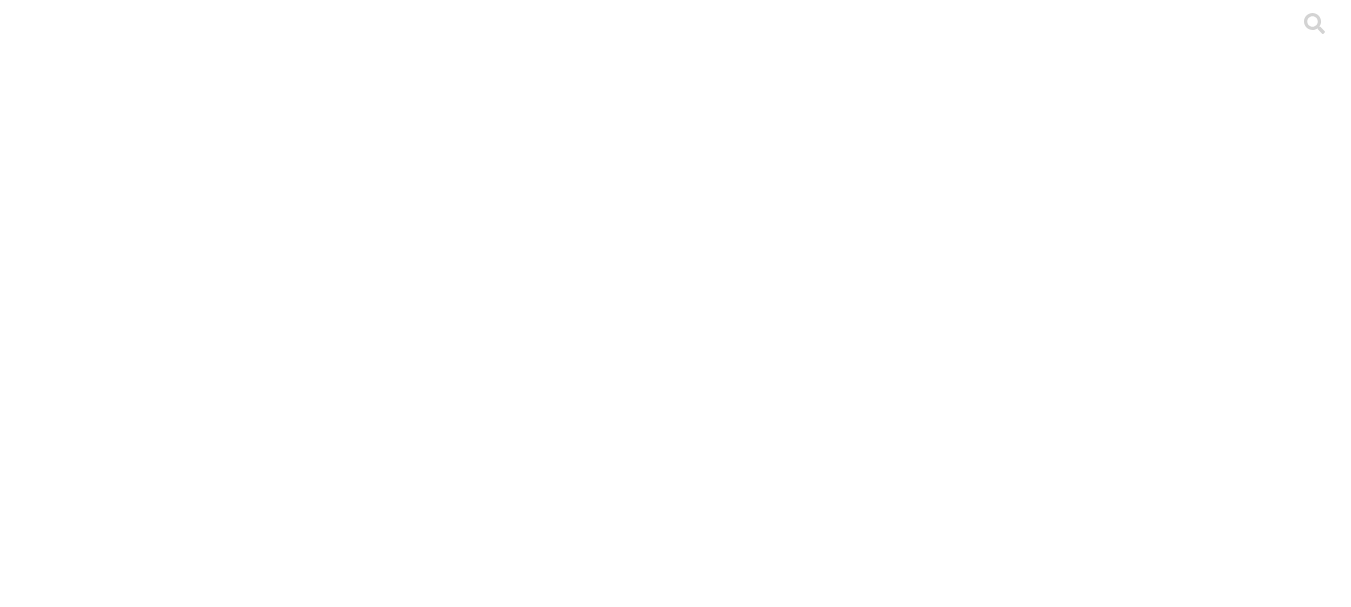 click on ".cls-1 {
fill: #d6d6d6;
}
[CITY]" at bounding box center (675, 5677) 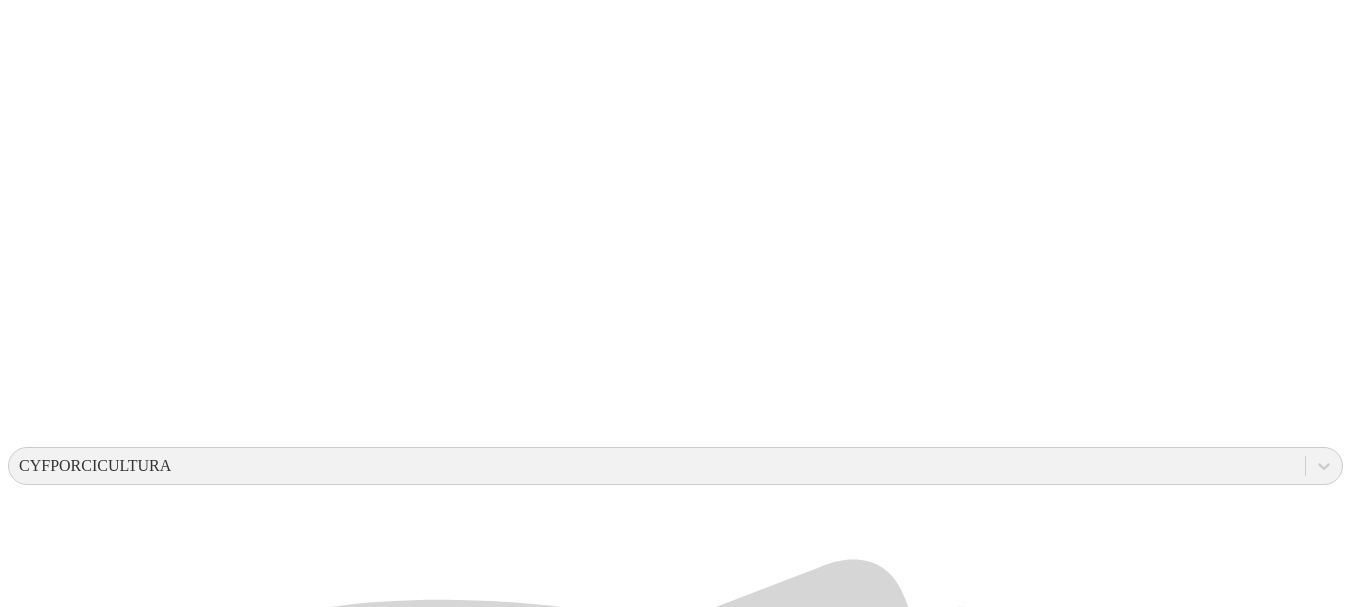 scroll, scrollTop: 387, scrollLeft: 0, axis: vertical 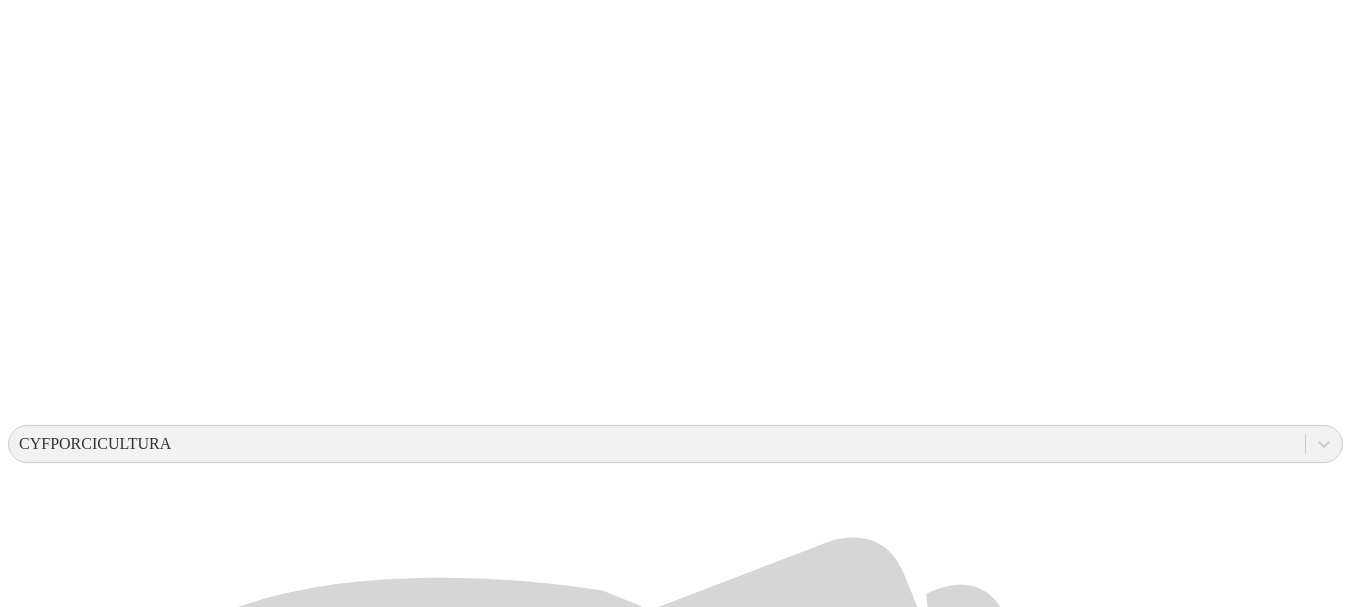click on "[FIRST] [LAST]" at bounding box center (675, 19530) 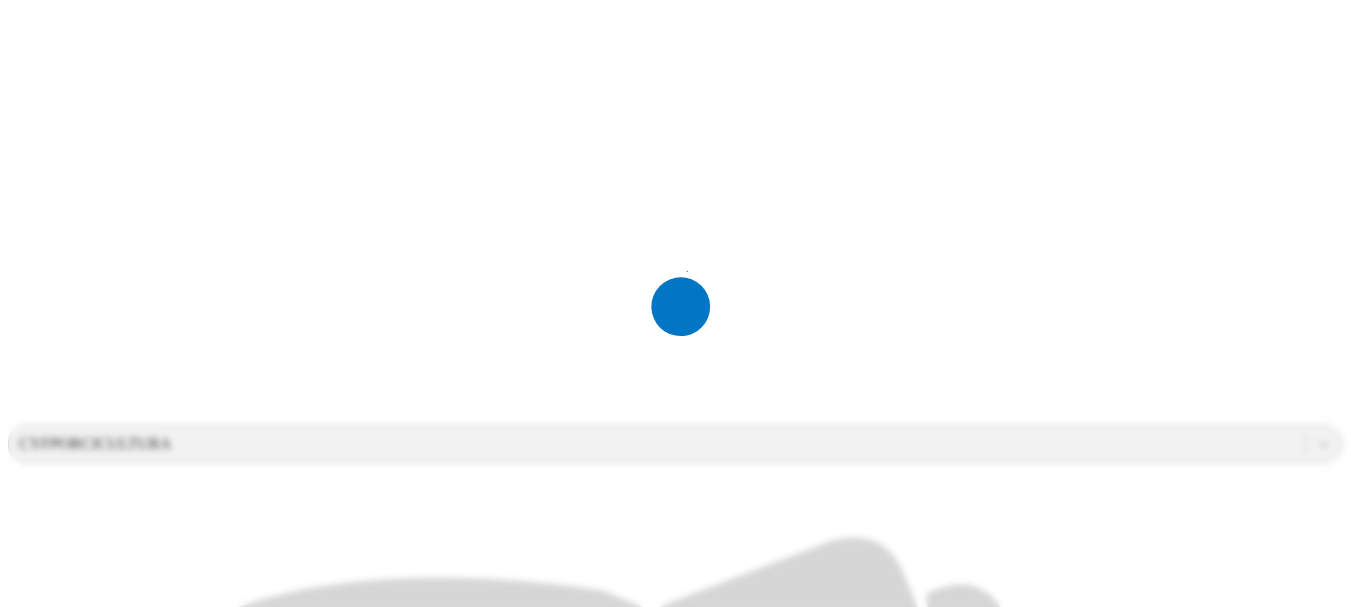 scroll, scrollTop: 0, scrollLeft: 0, axis: both 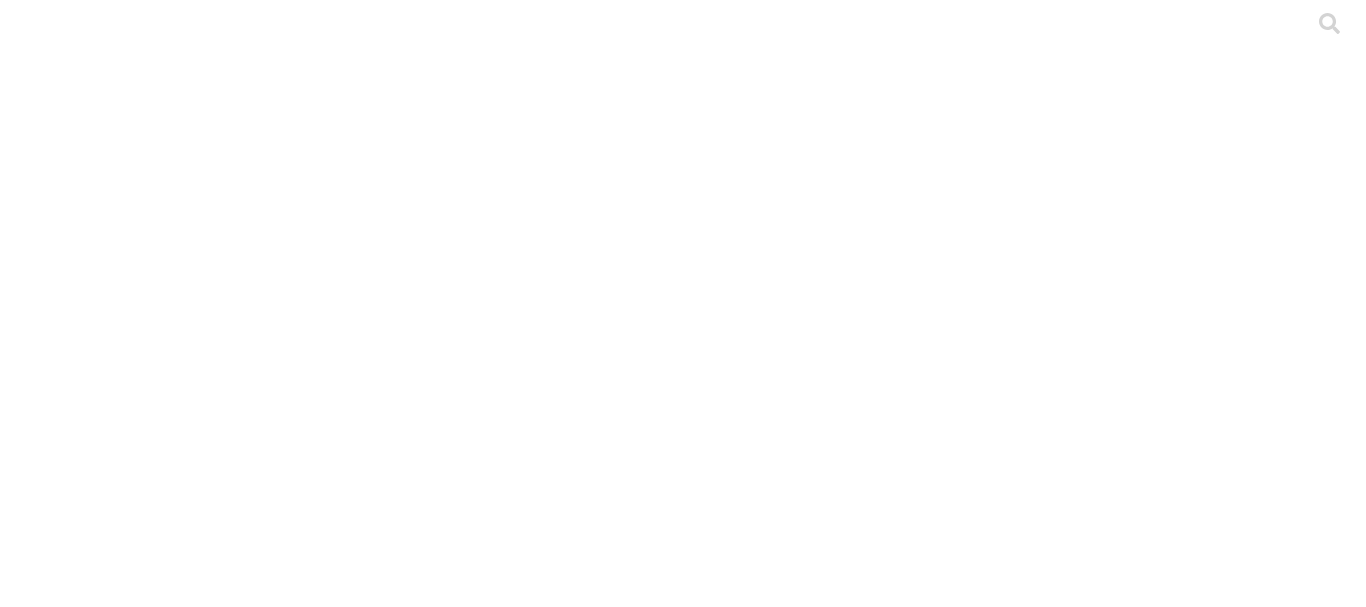 click on ".cls-1 {
fill: #d6d6d6;
}
CRIA" at bounding box center (683, 2983) 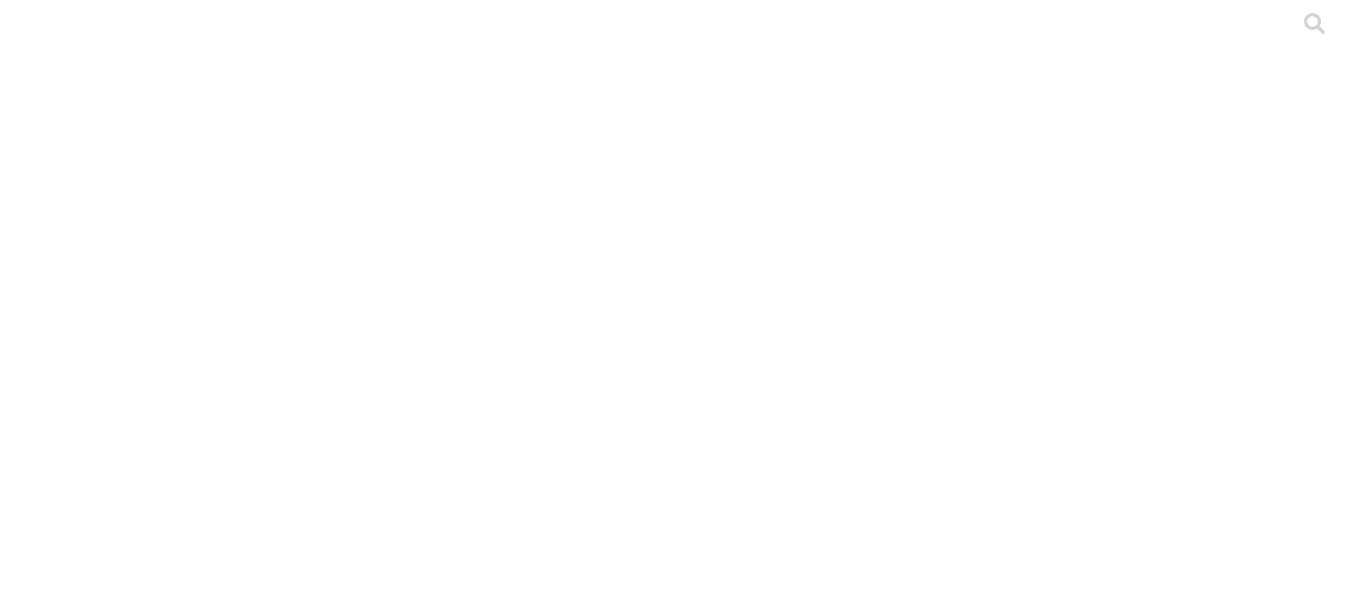 click on "Cargar" at bounding box center [174, 2176] 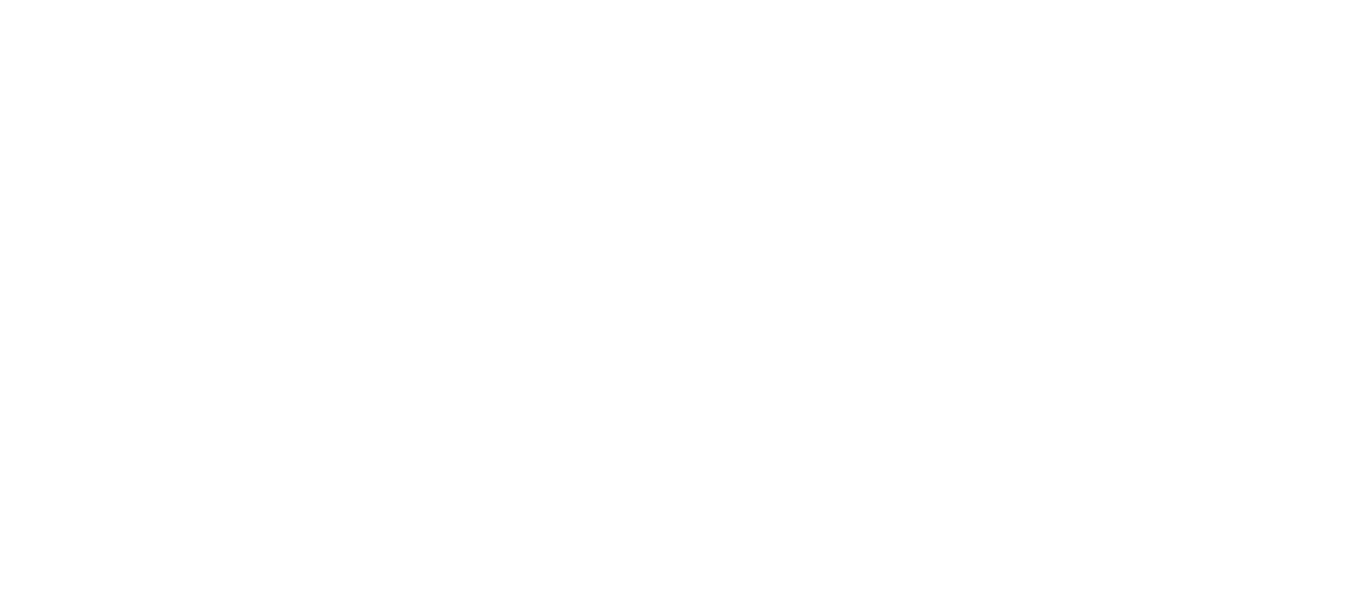 click at bounding box center [96, 2366] 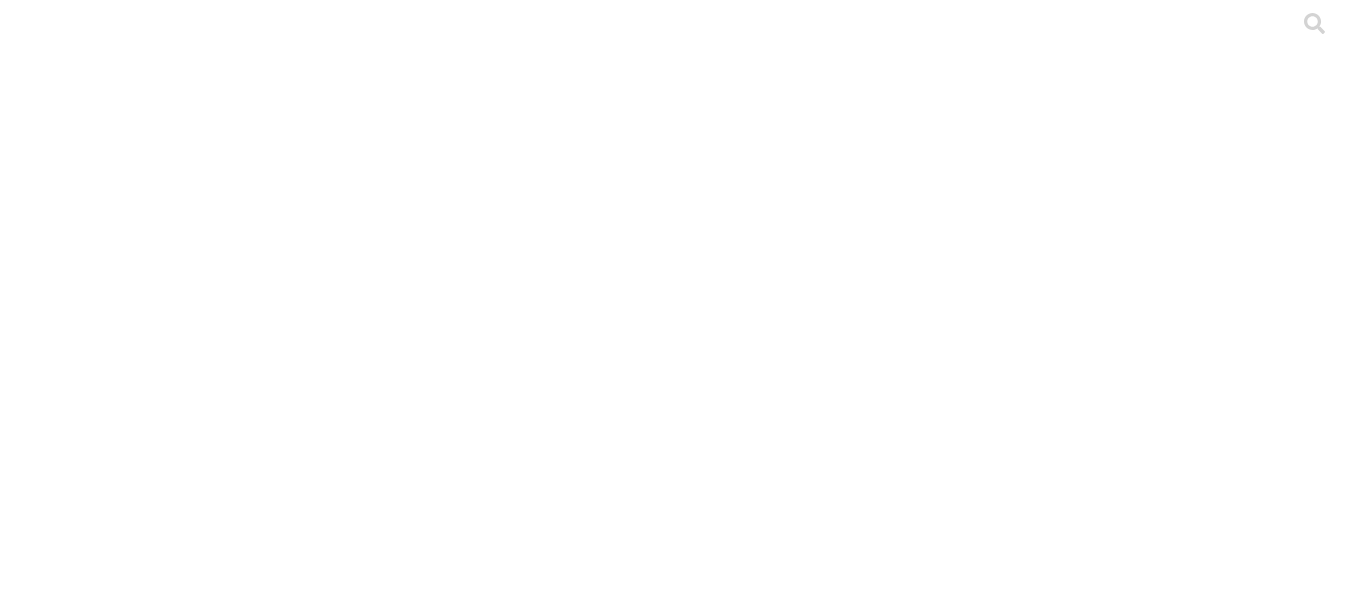 click on "CRIA" at bounding box center [268, 2203] 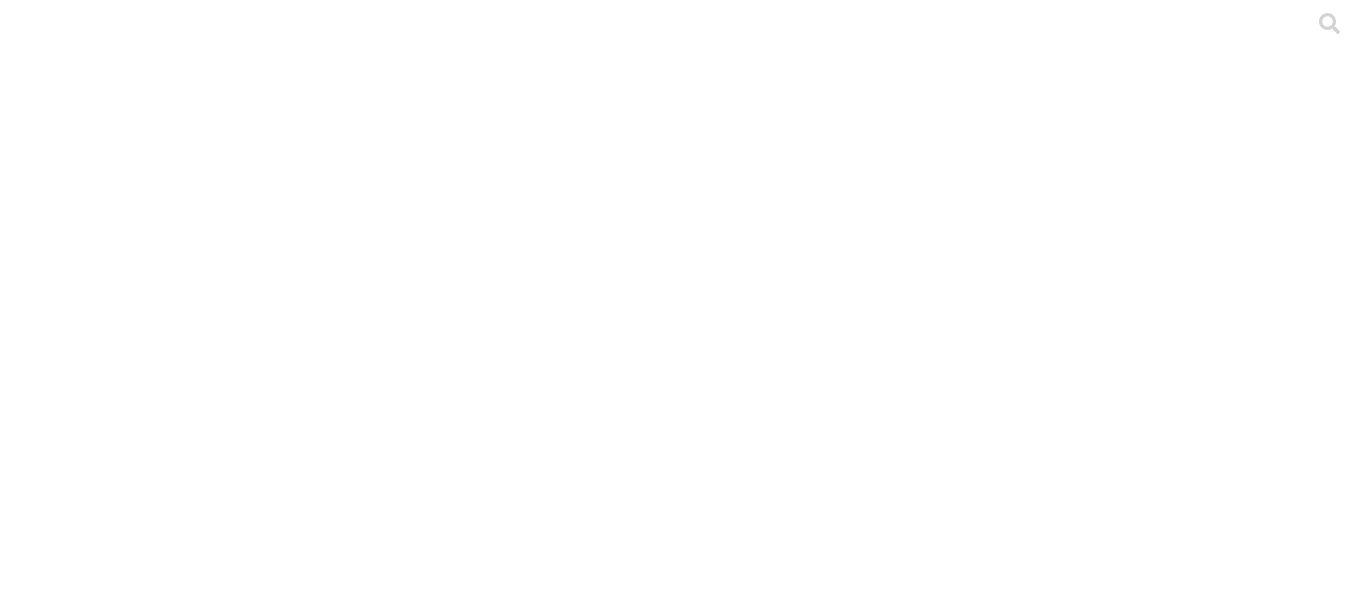 click on "EL EDEN" at bounding box center (683, 3660) 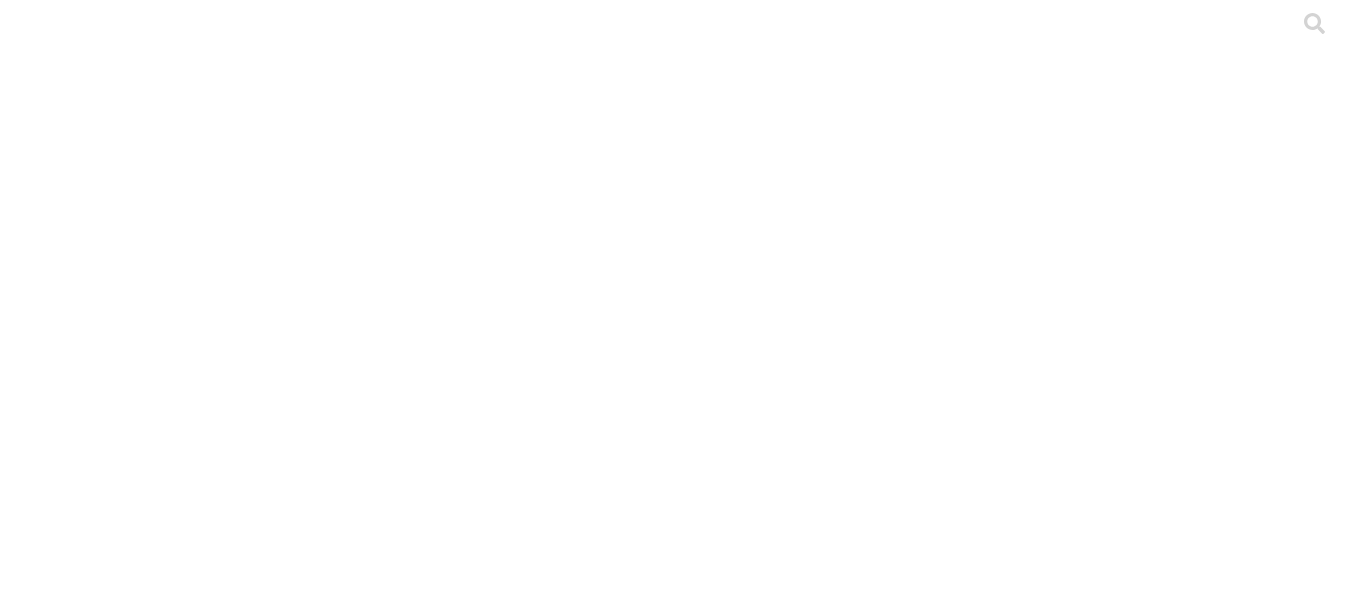 click on "[FIRST] [LAST]" at bounding box center [194, 2203] 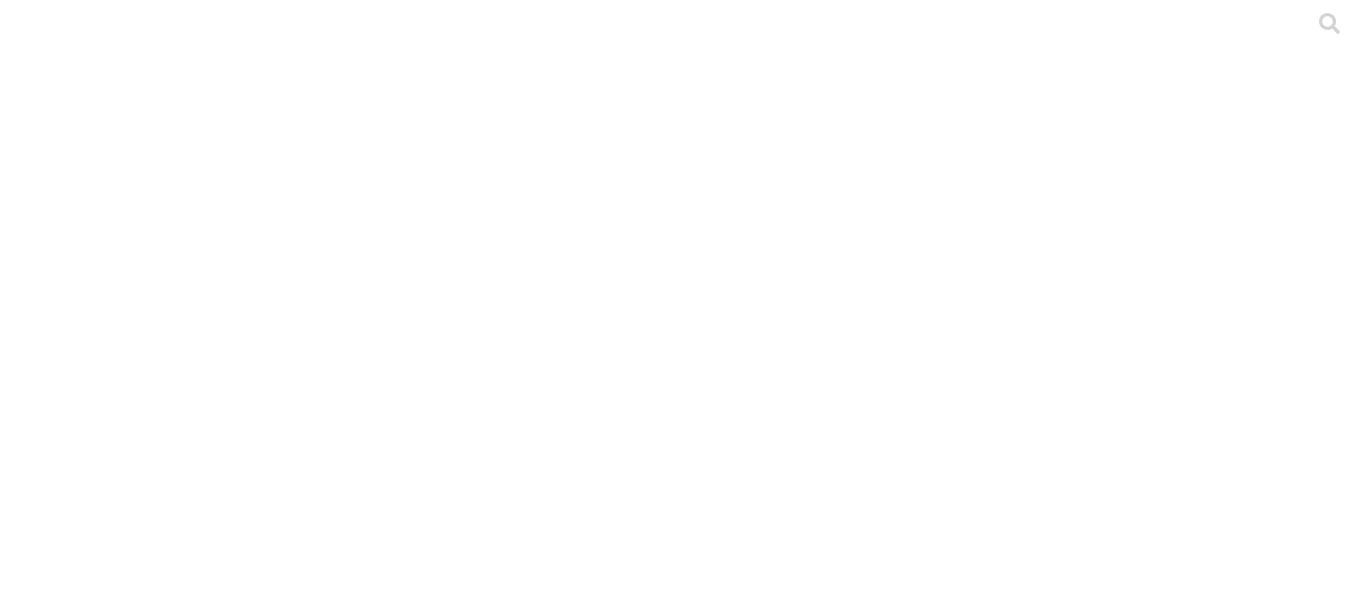 click on "PRECEBO" at bounding box center [683, 5032] 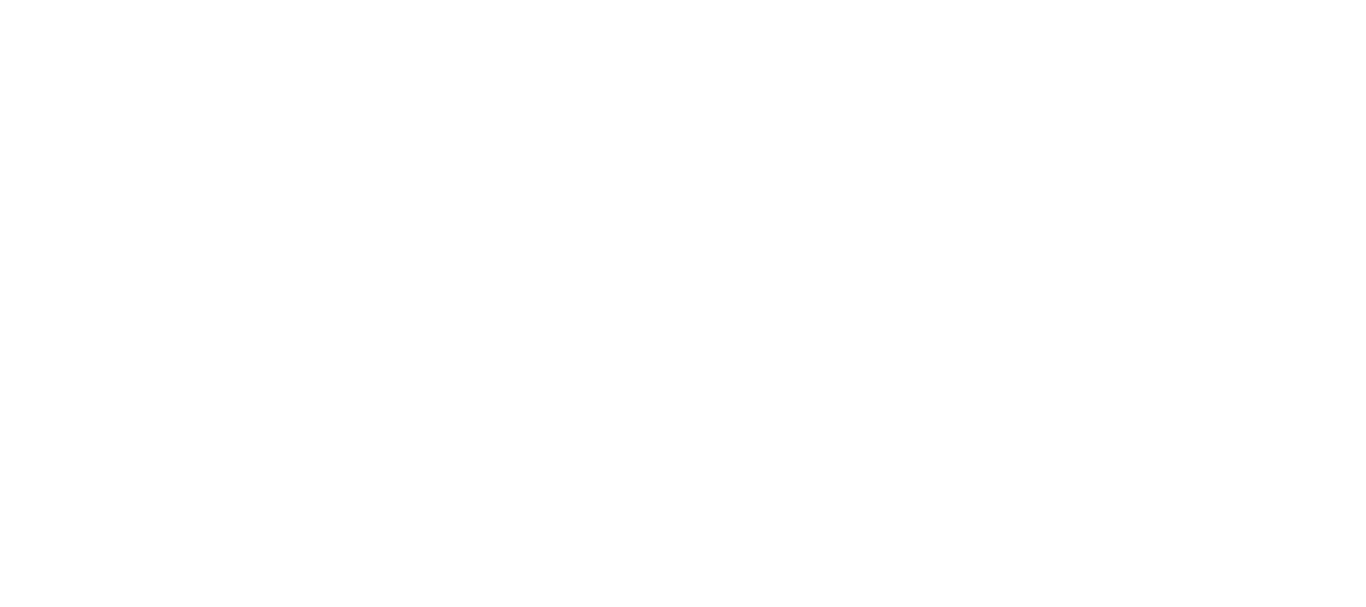 click at bounding box center [96, 2366] 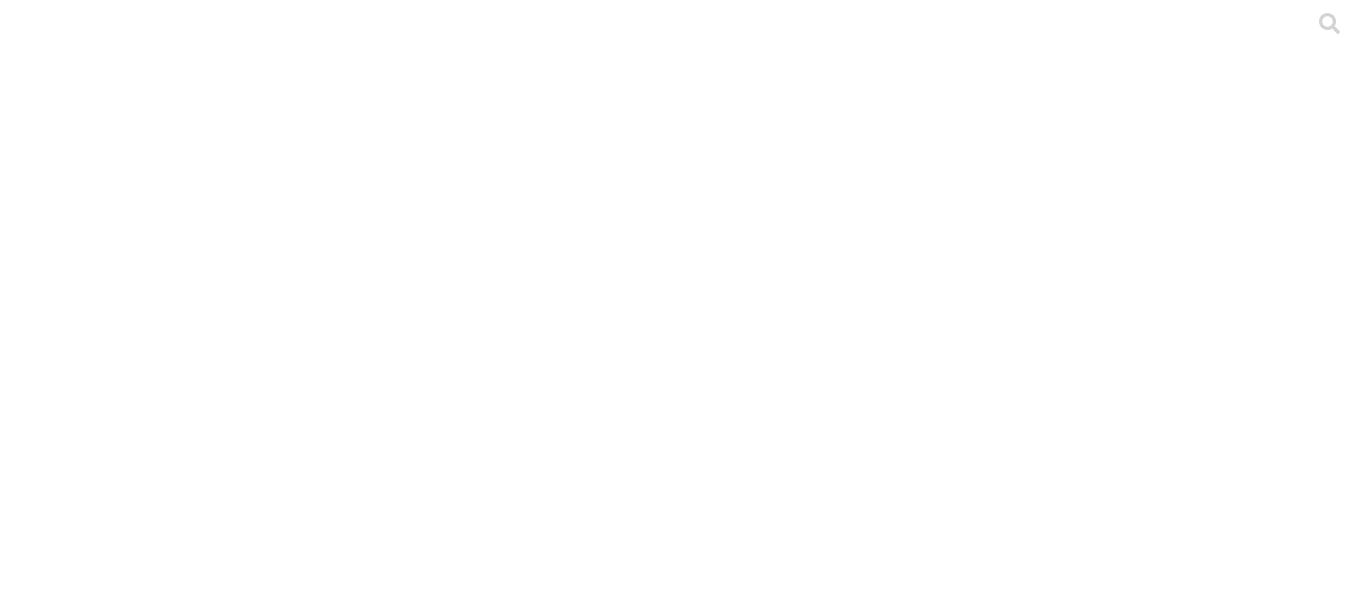 click on "BUGA" at bounding box center [117, 2215] 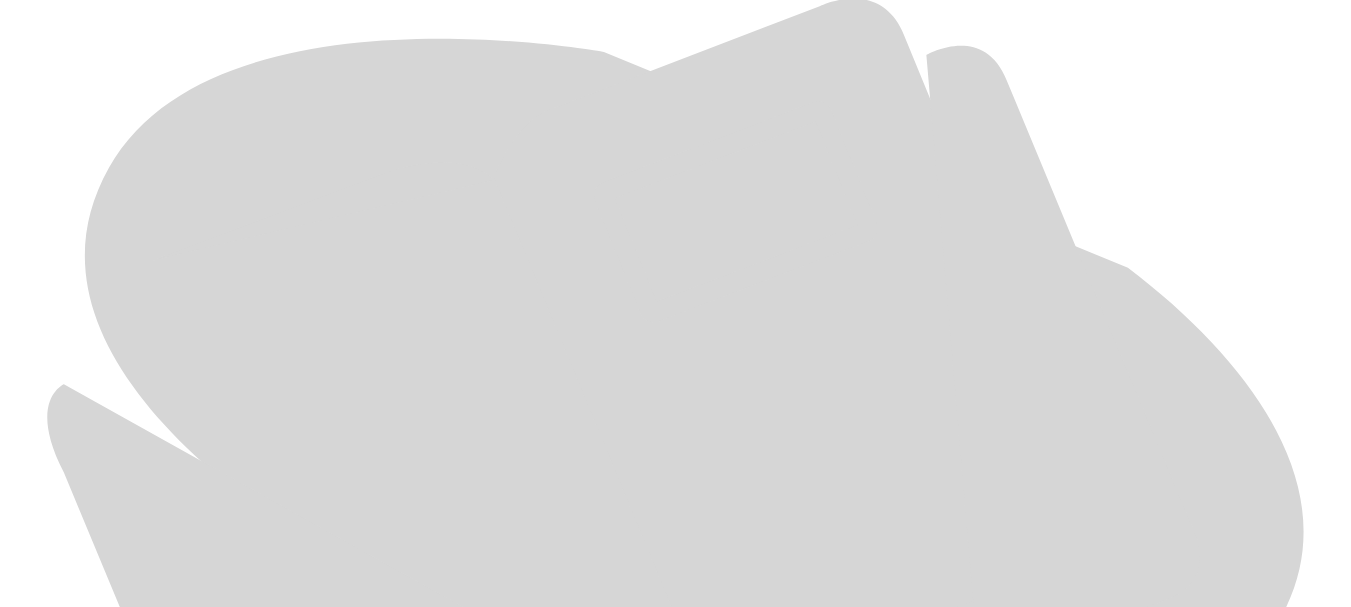 scroll, scrollTop: 956, scrollLeft: 0, axis: vertical 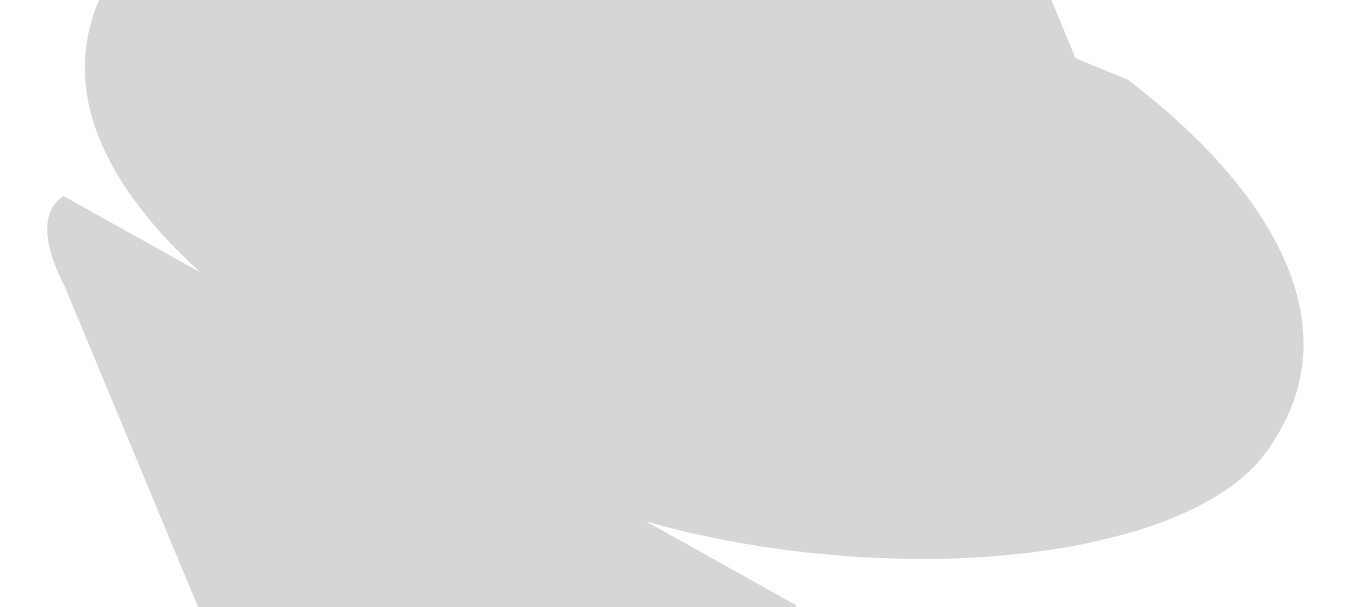 click on ".cls-1 {
fill: #d6d6d6;
}
[FIRST] [LAST]" at bounding box center (675, 39845) 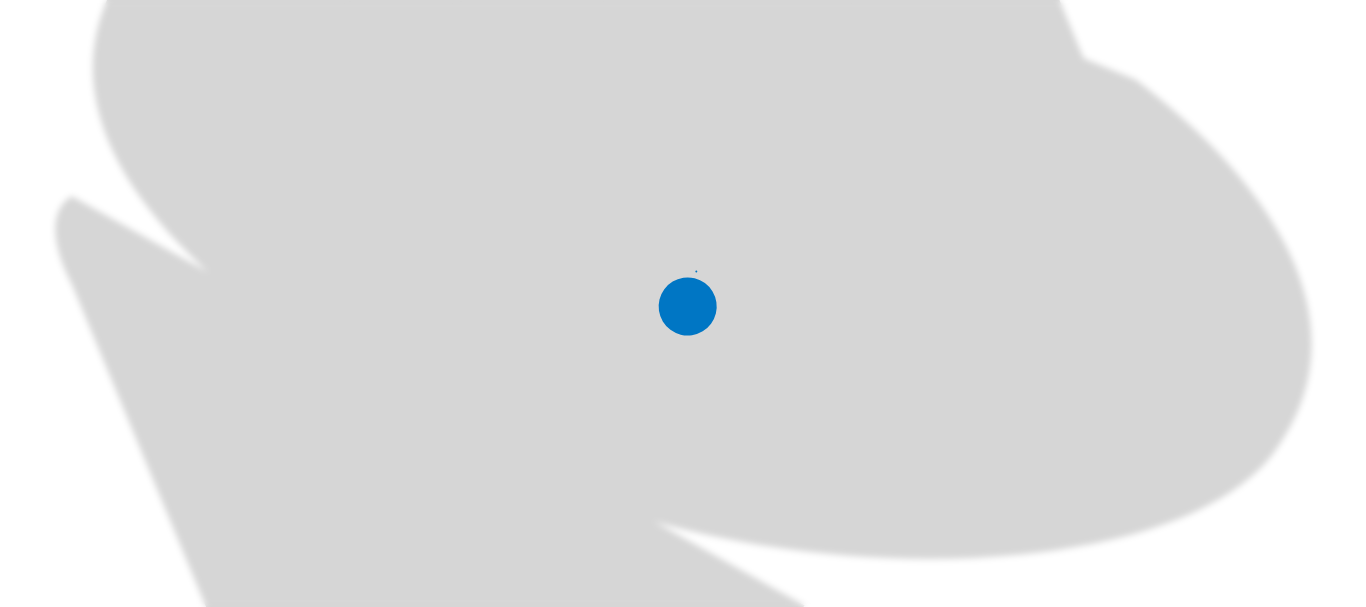 scroll, scrollTop: 0, scrollLeft: 0, axis: both 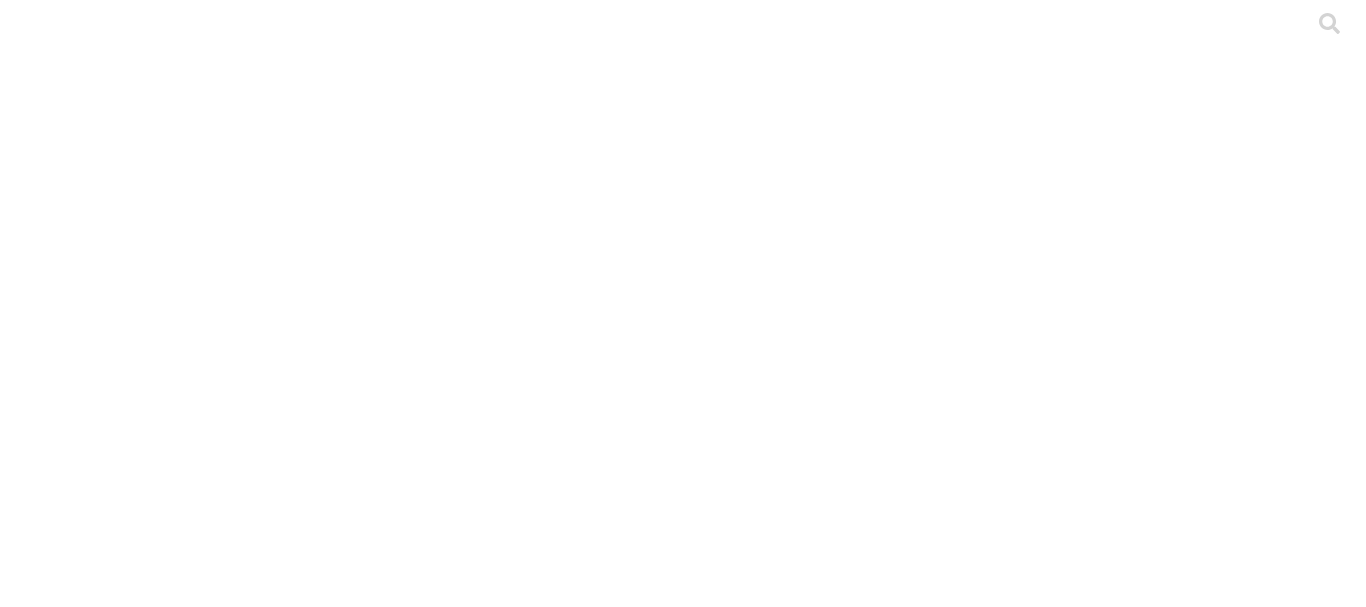 click on ".cls-1 {
fill: #d6d6d6;
}
CRIA" at bounding box center (683, 2983) 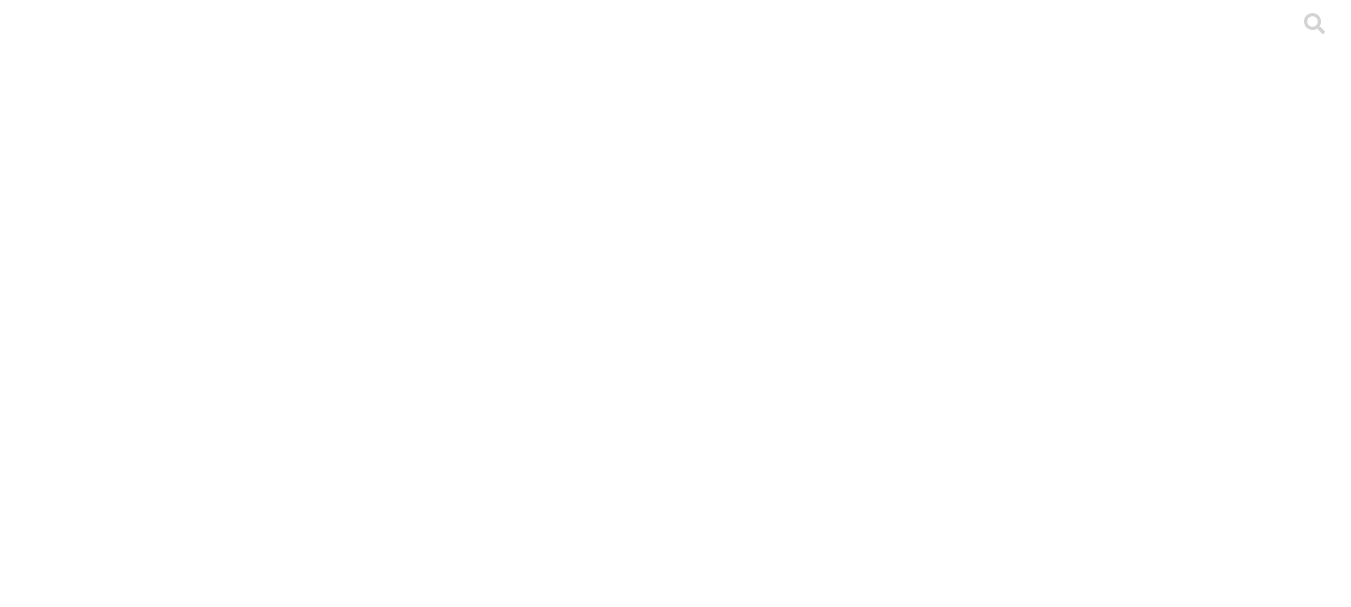click on "Cargar" at bounding box center (174, 2176) 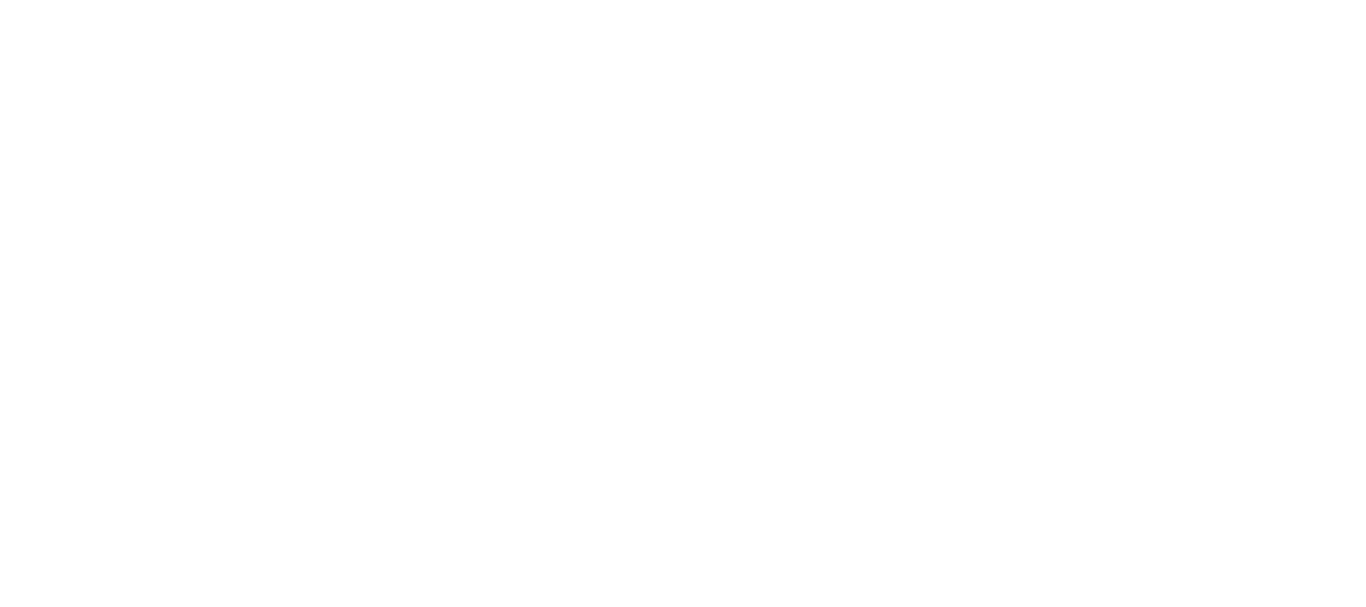 click at bounding box center (96, 2366) 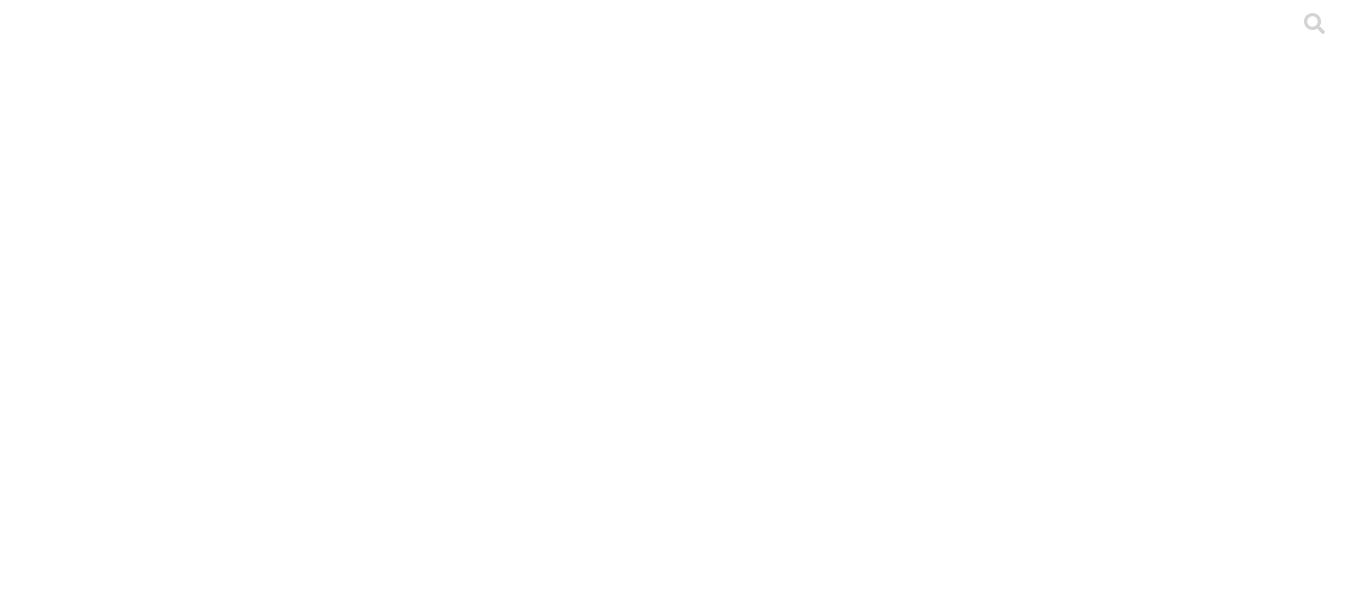 click on "[FIRST] [LAST]" at bounding box center (194, 2203) 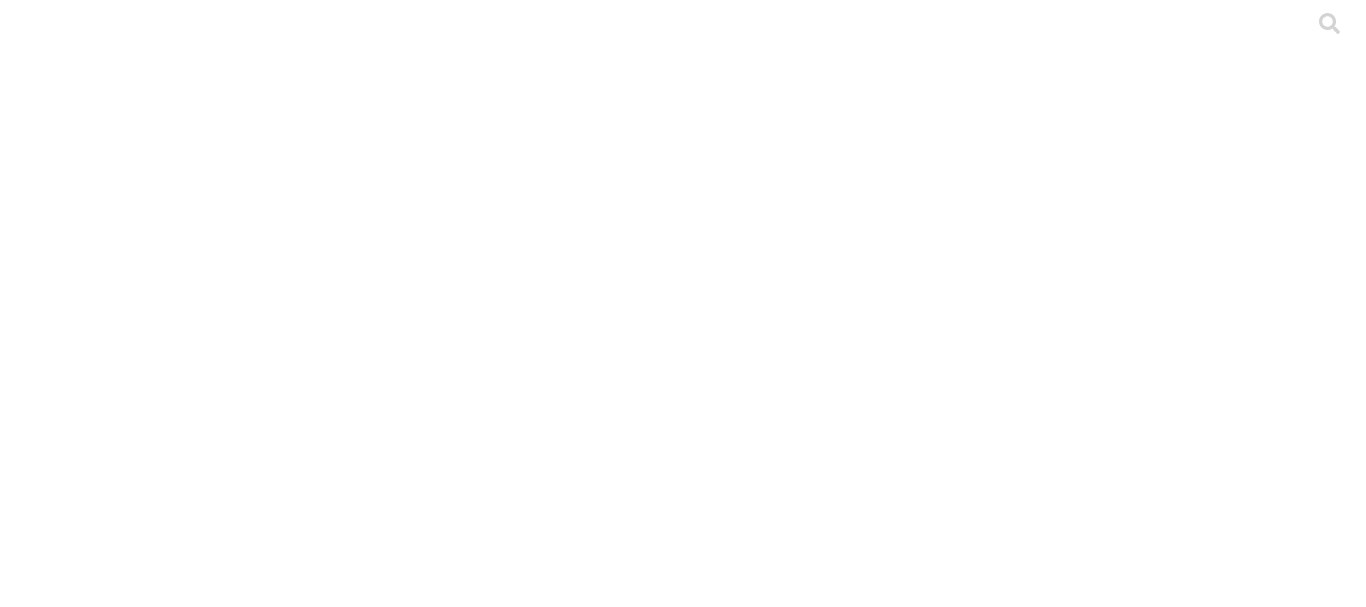 click on ".cls-1 {
fill: #d6d6d6;
}
PRECEBO" at bounding box center [683, 4355] 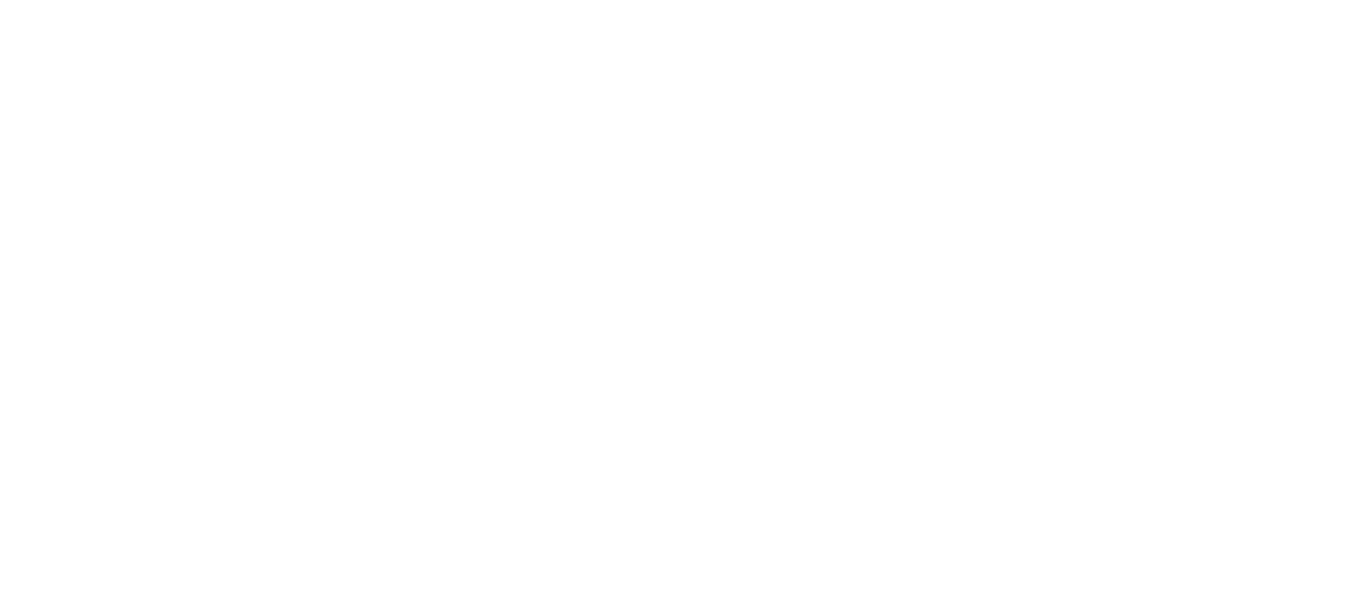 click at bounding box center [96, 2366] 